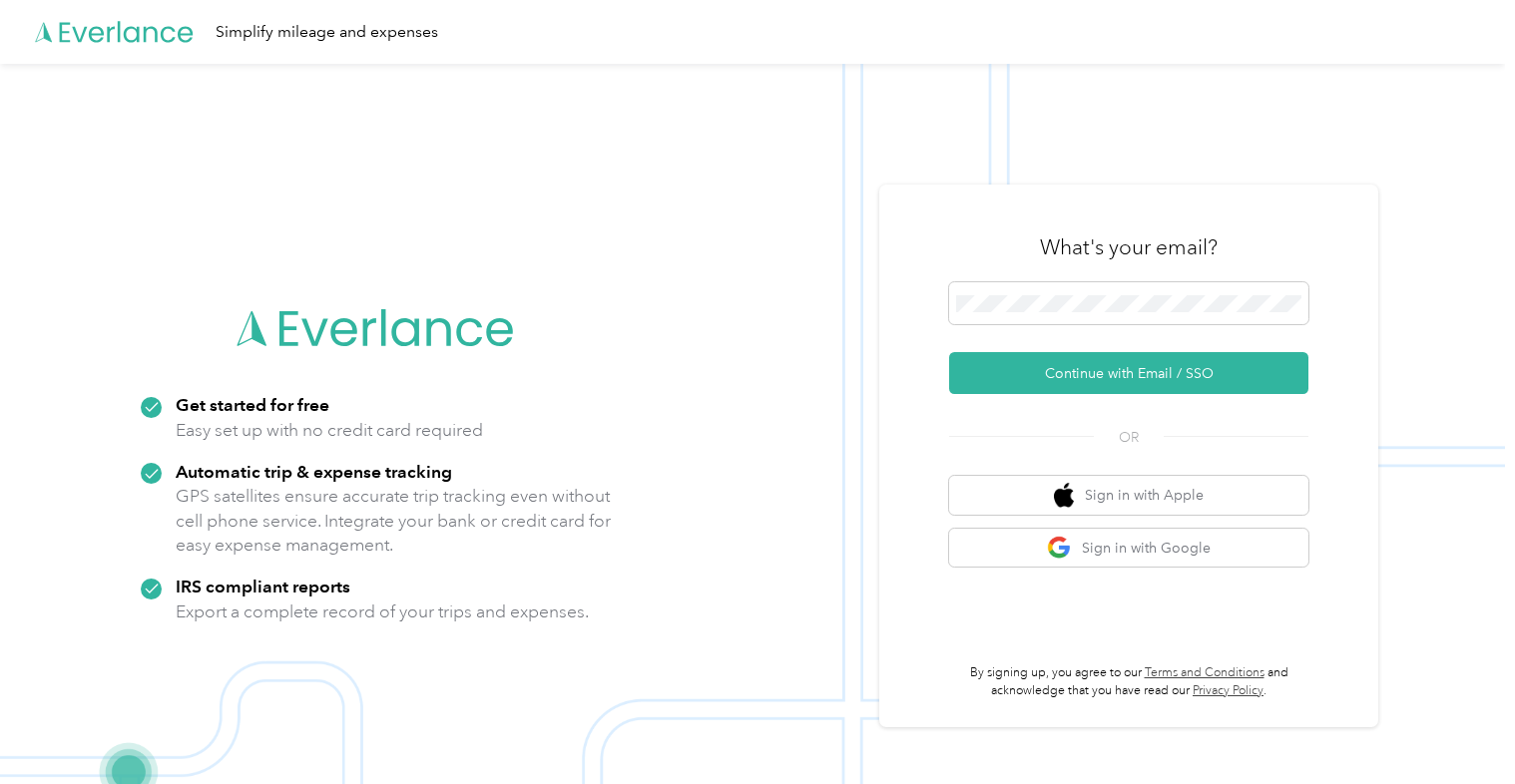 scroll, scrollTop: 0, scrollLeft: 0, axis: both 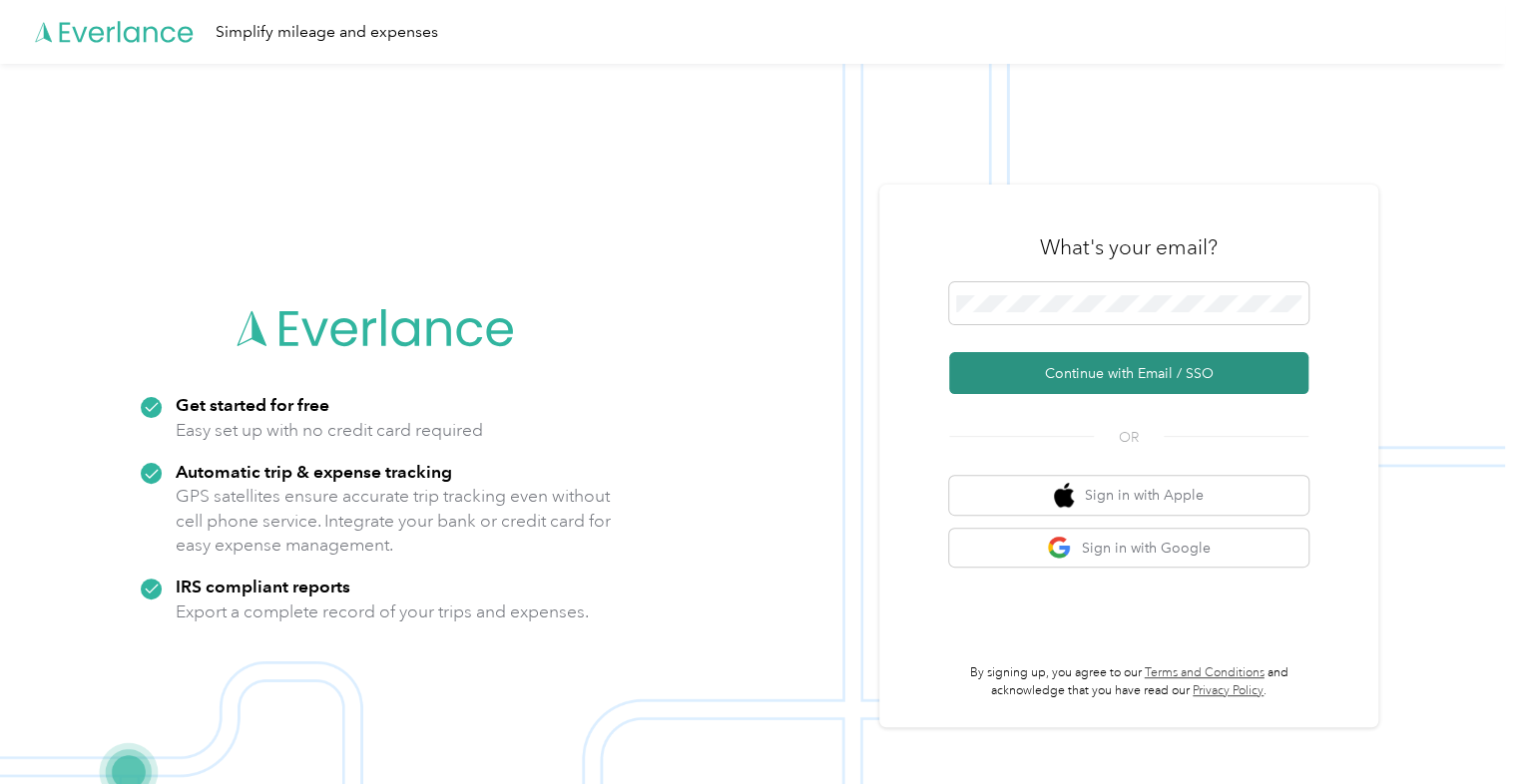 click on "Continue with Email / SSO" at bounding box center (1129, 373) 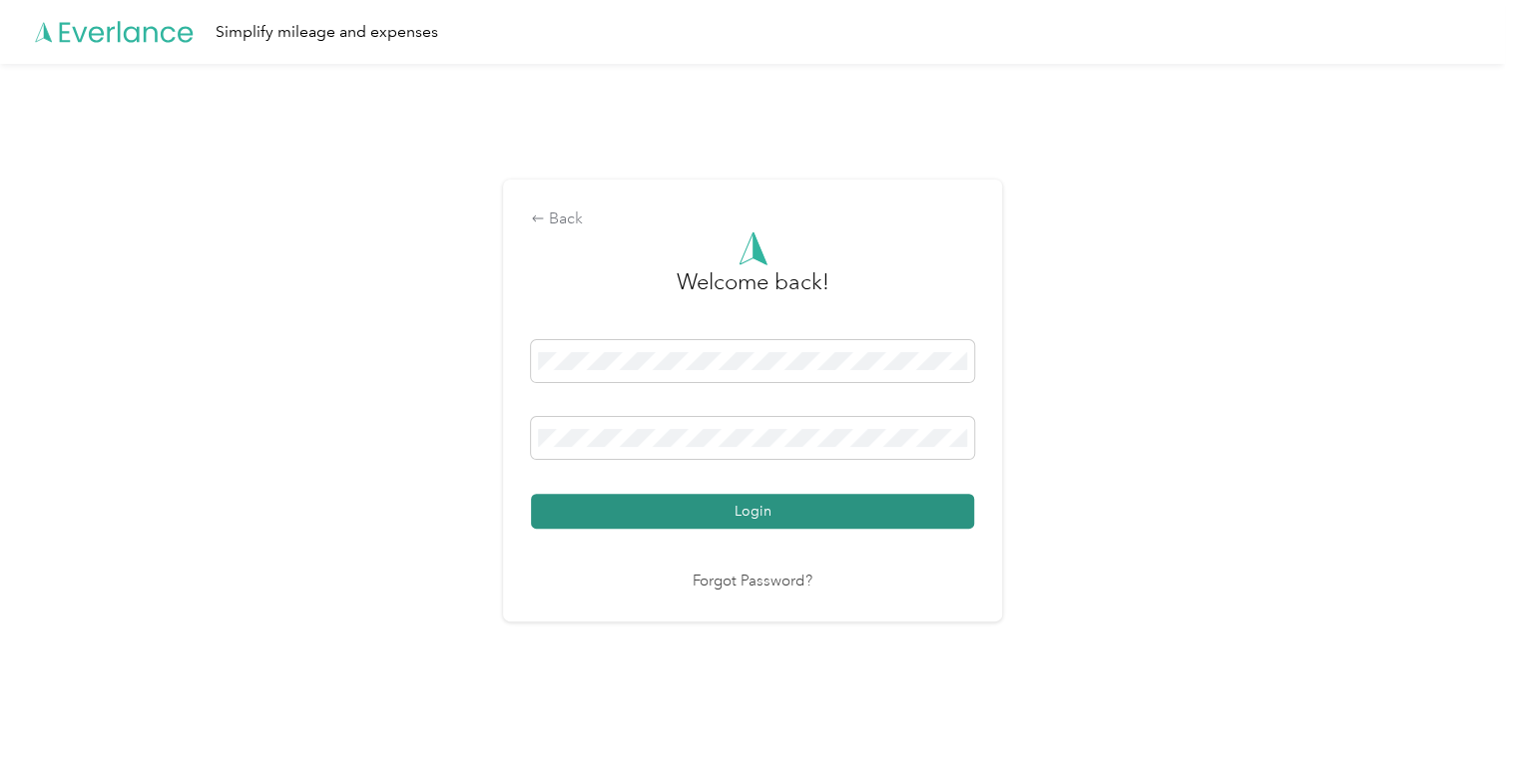 click on "Login" at bounding box center (753, 511) 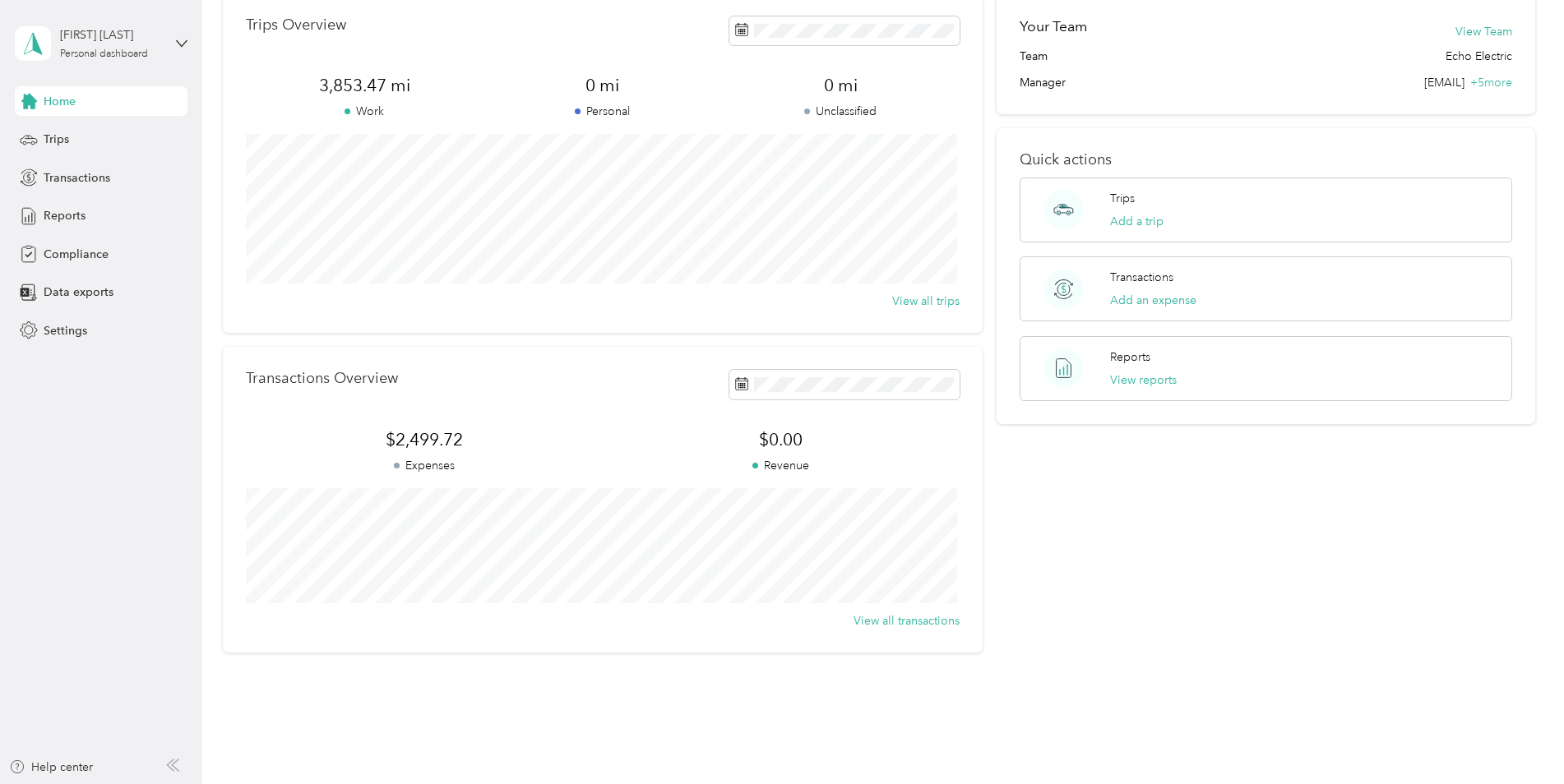 scroll, scrollTop: 117, scrollLeft: 0, axis: vertical 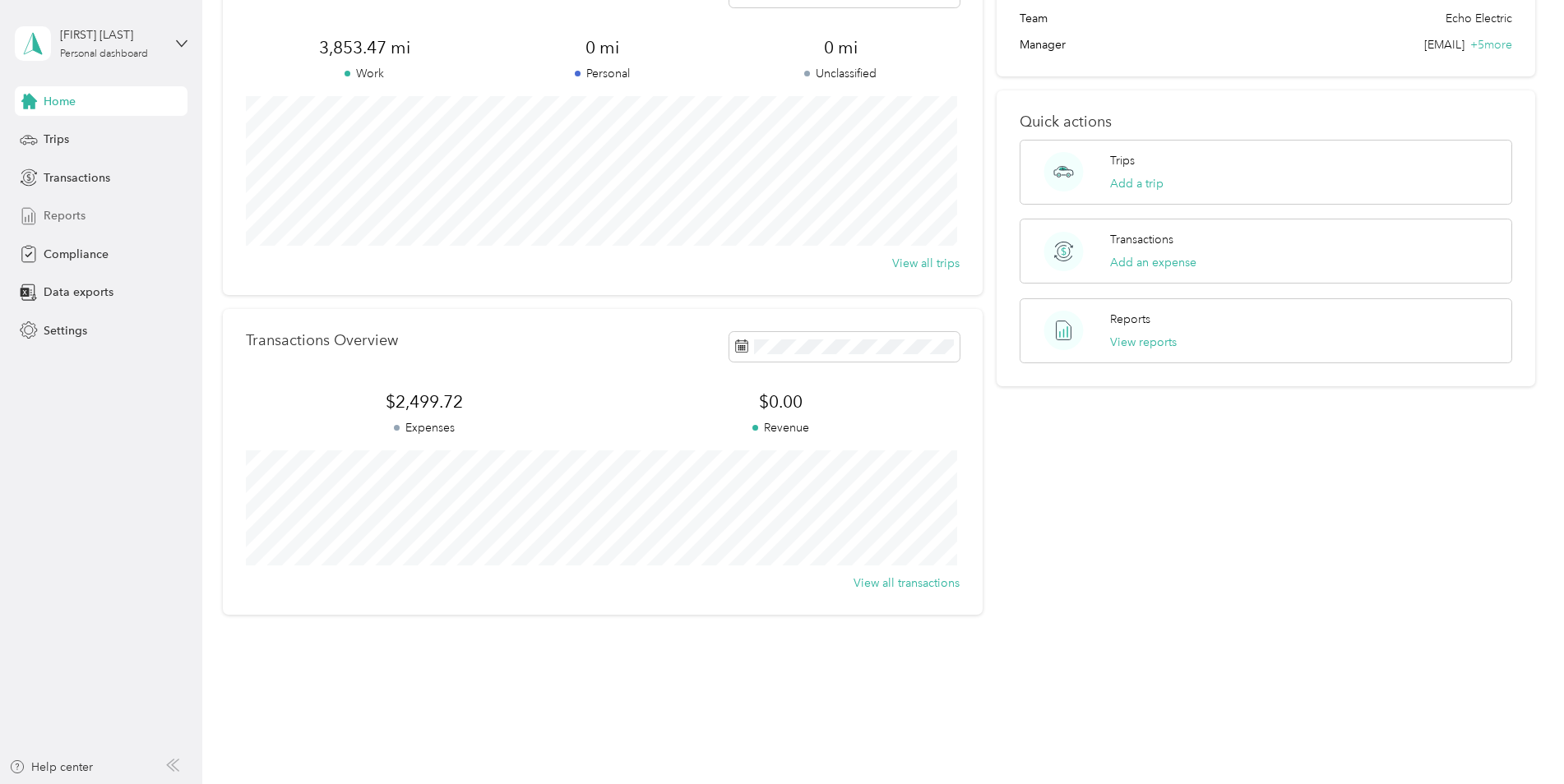 click on "Reports" at bounding box center (64, 215) 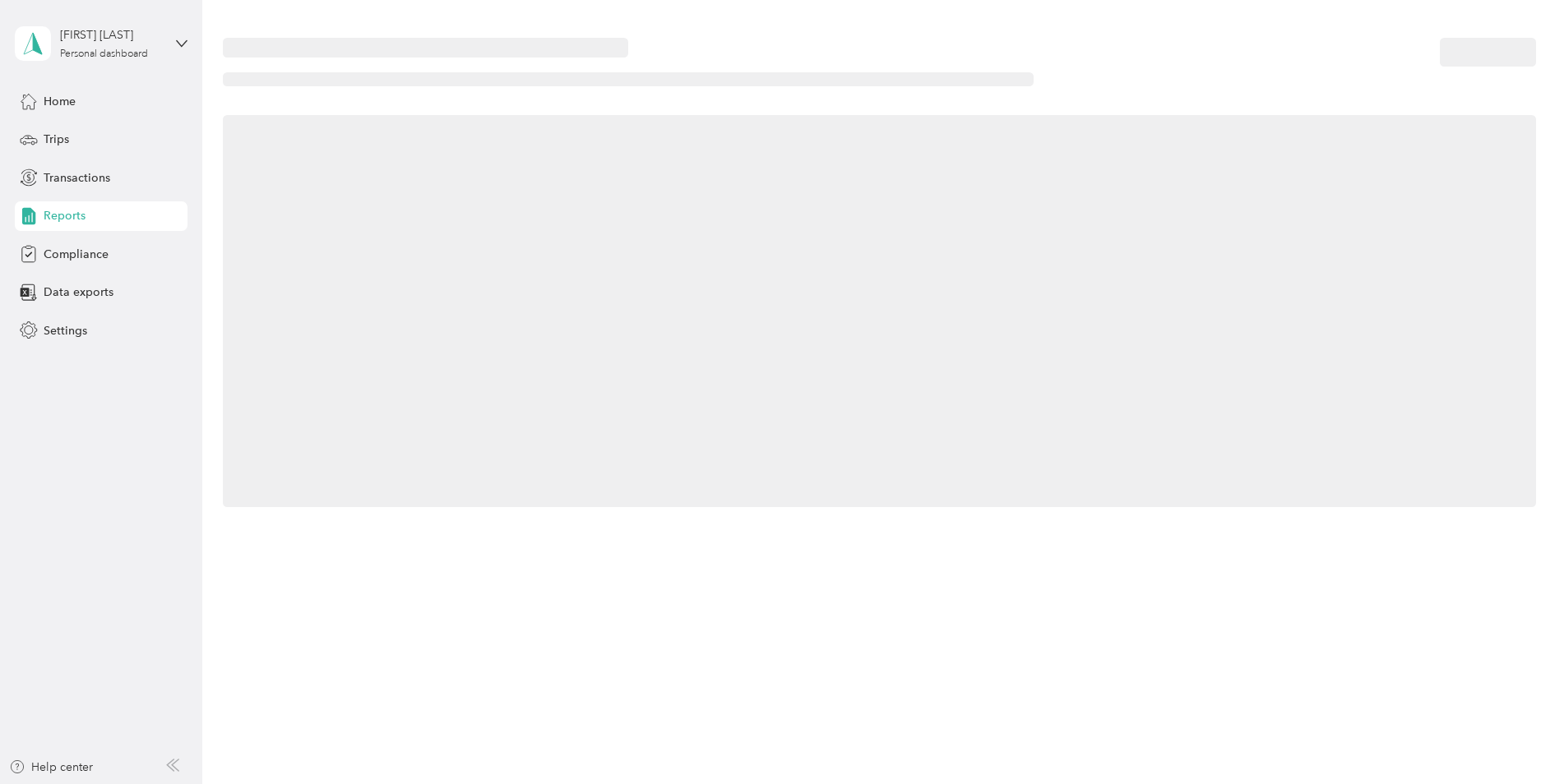 scroll, scrollTop: 0, scrollLeft: 0, axis: both 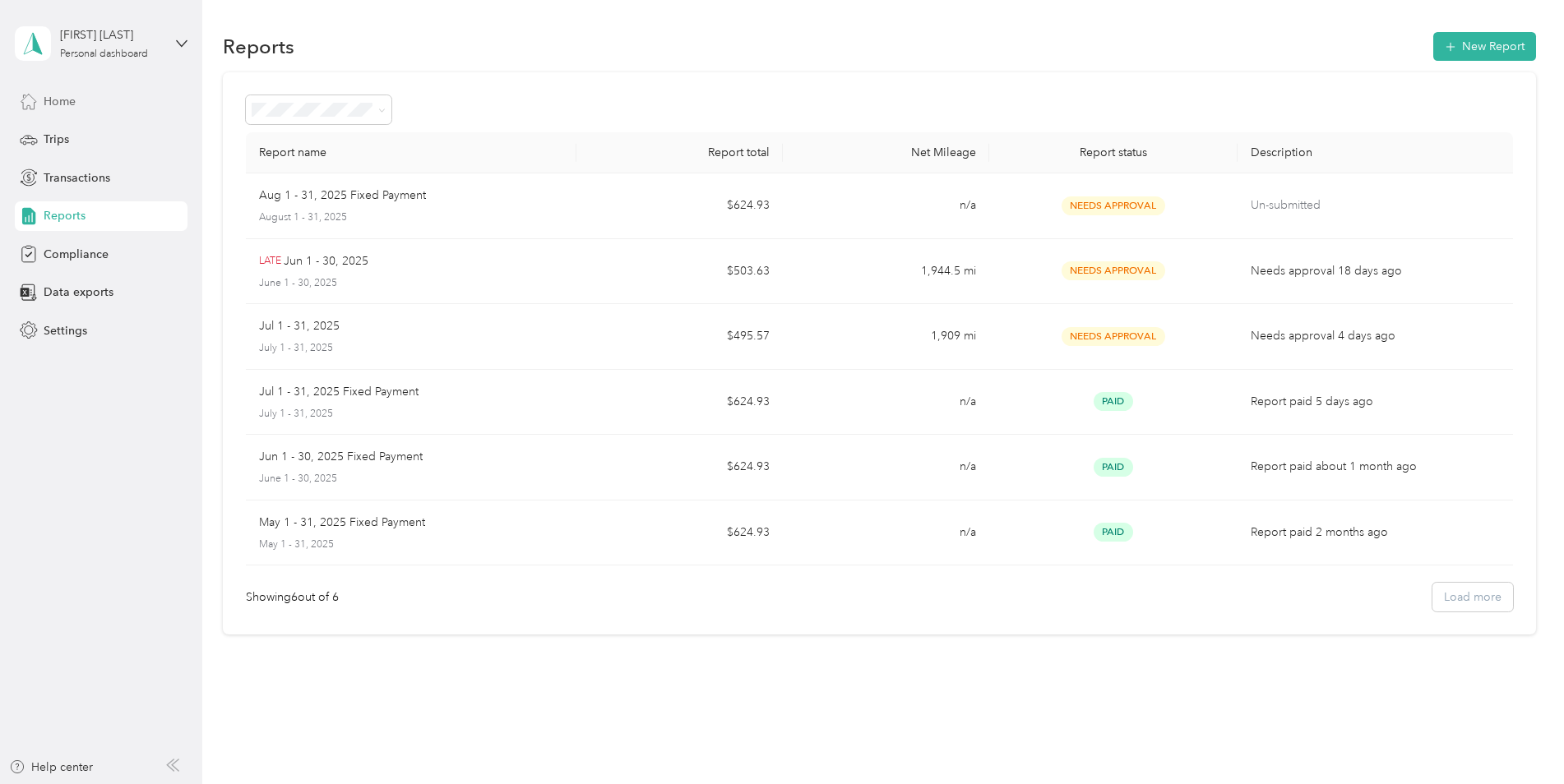 click on "Home" at bounding box center [59, 101] 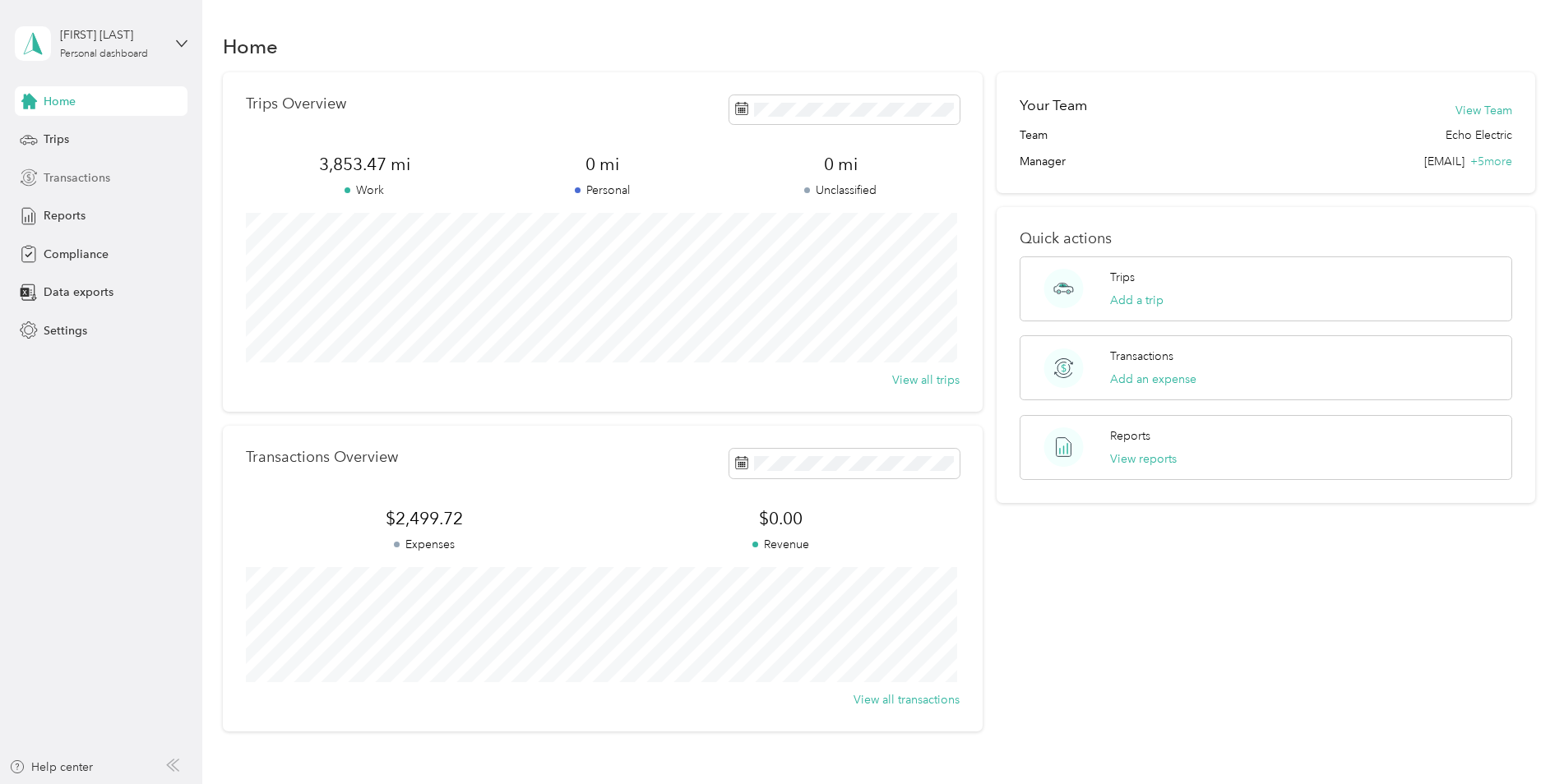 click on "Transactions" at bounding box center [76, 178] 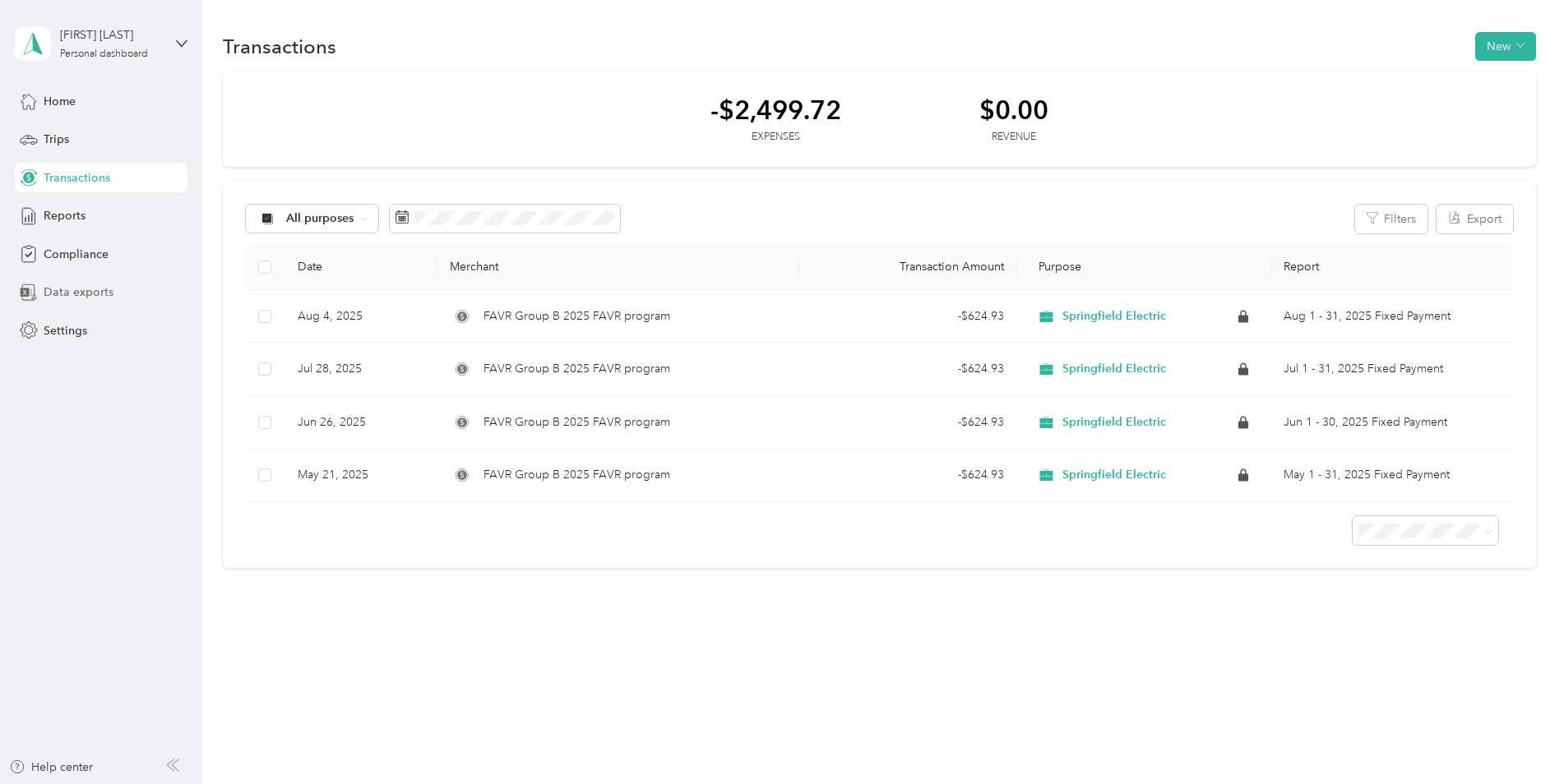 click on "Data exports" at bounding box center (78, 292) 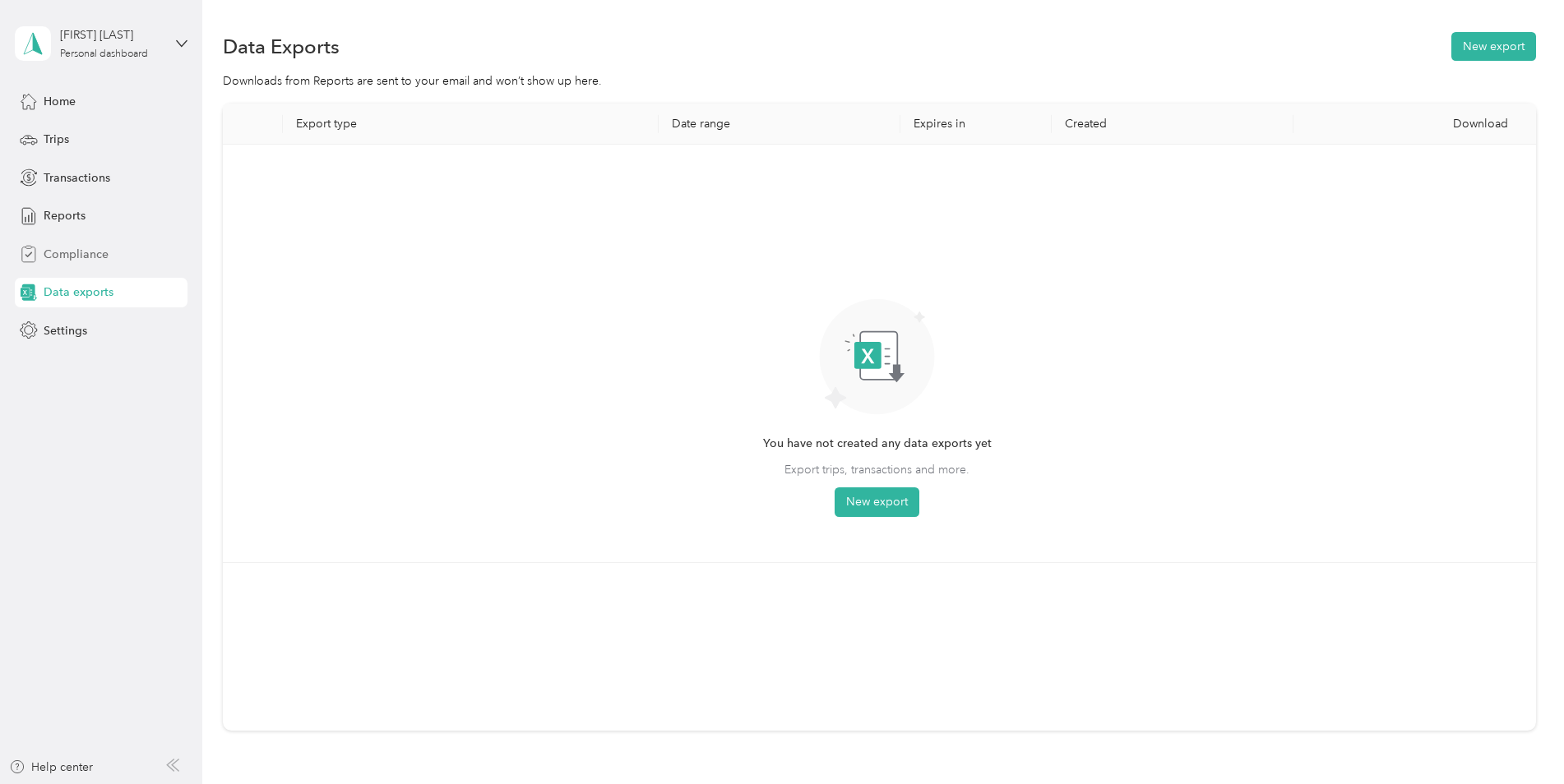 click on "Compliance" at bounding box center [76, 254] 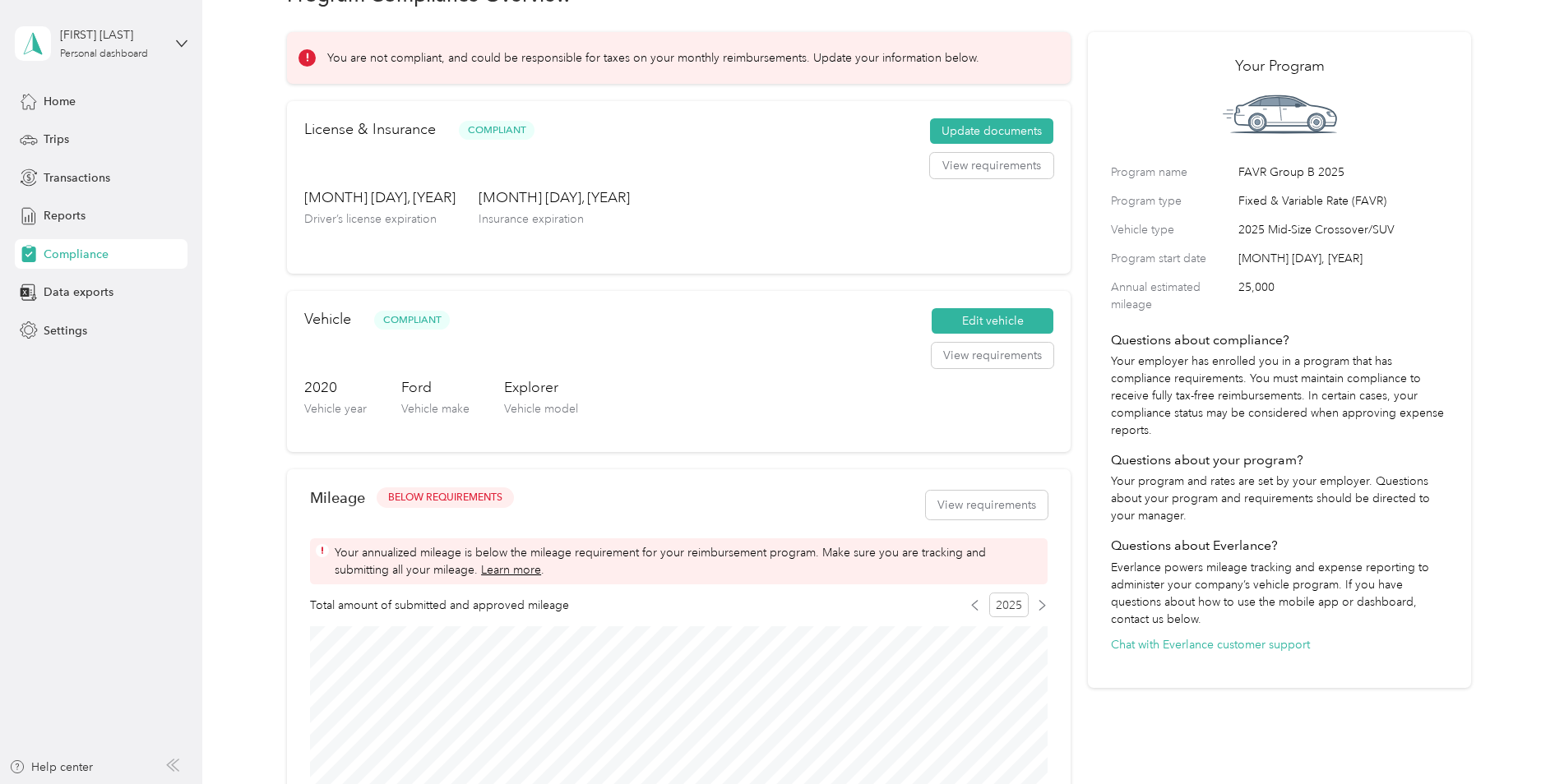 scroll, scrollTop: 0, scrollLeft: 0, axis: both 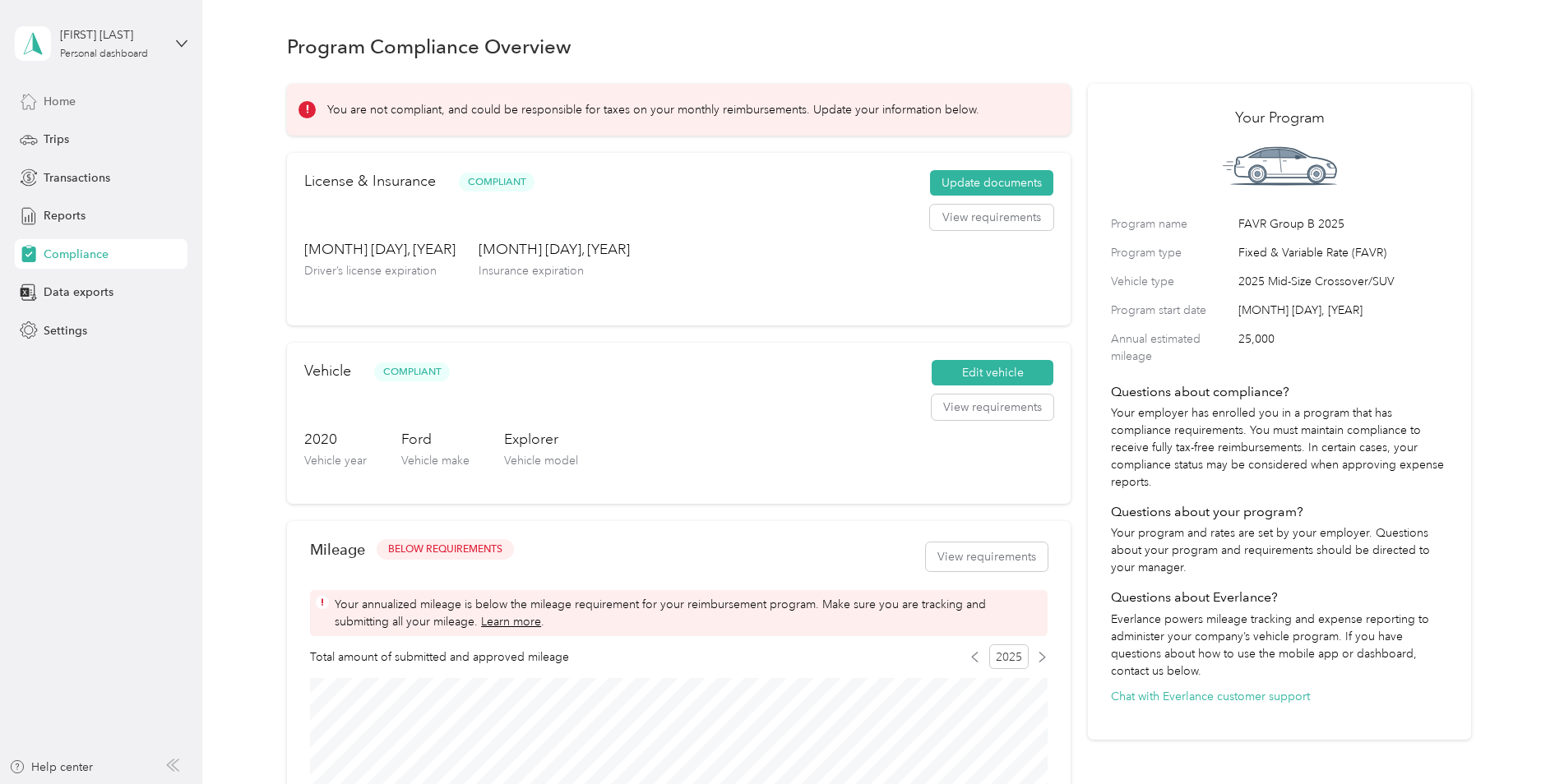 click on "Home" at bounding box center (59, 101) 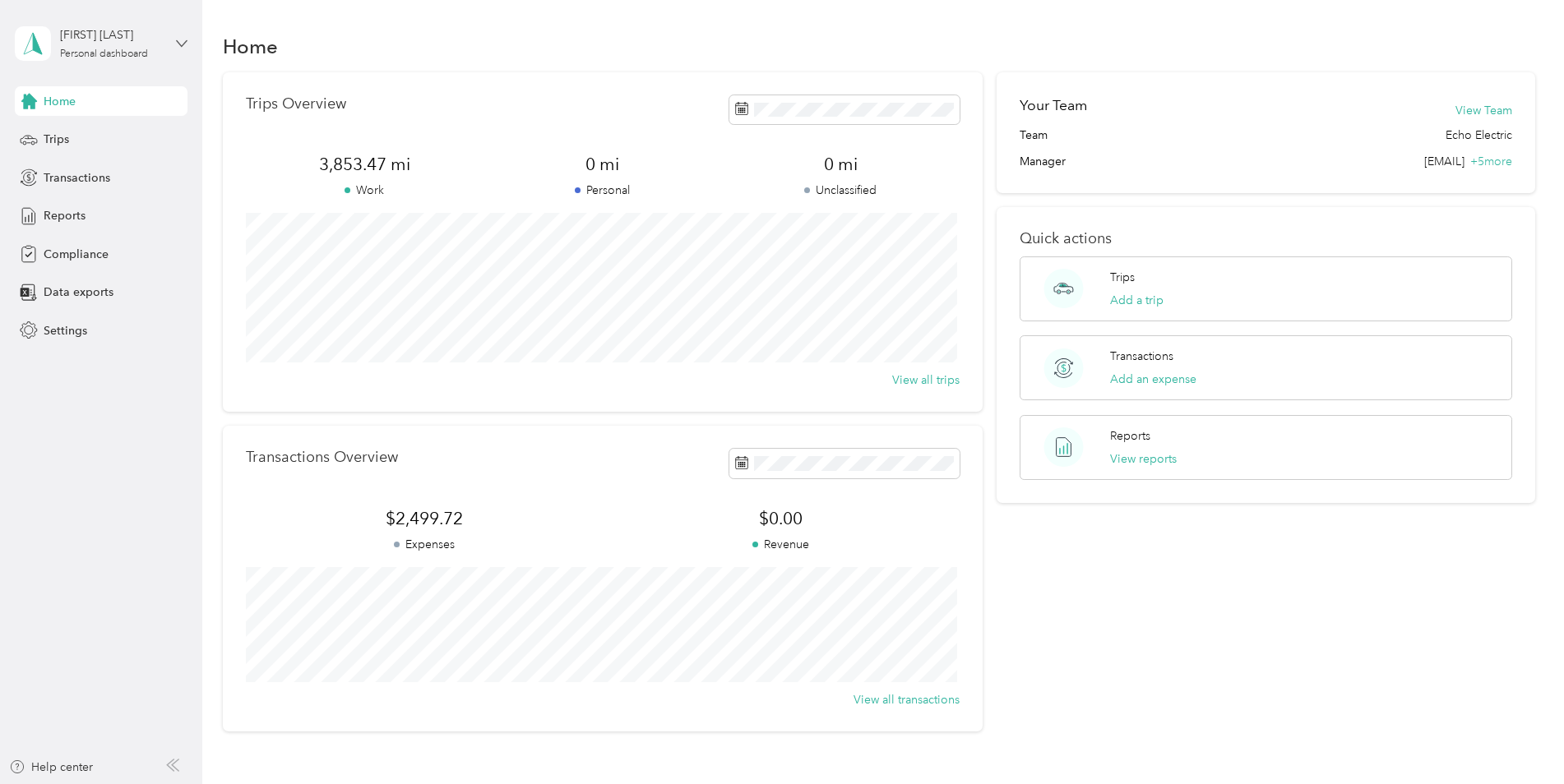 click 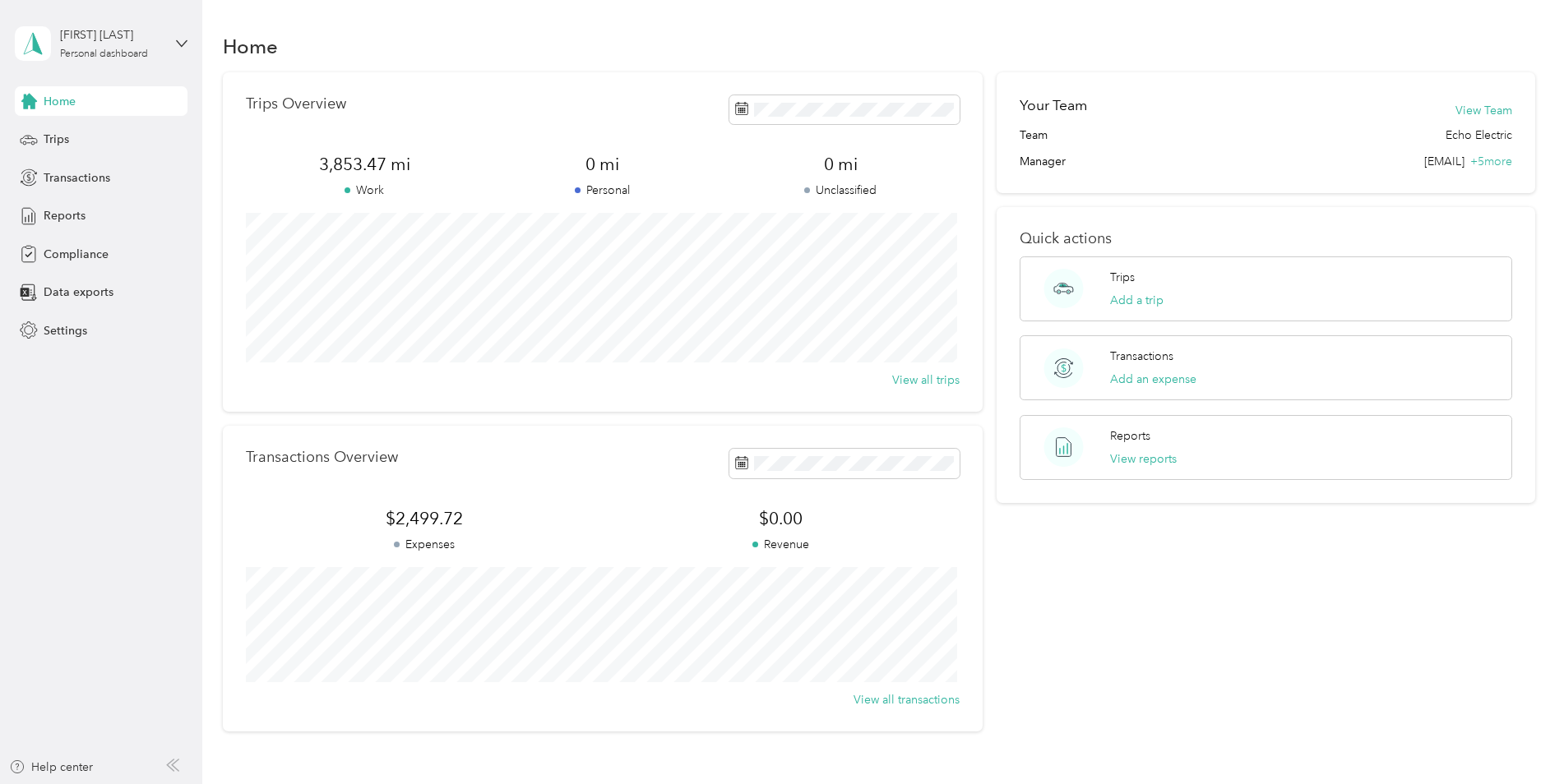 click on "Log out" at bounding box center [140, 135] 